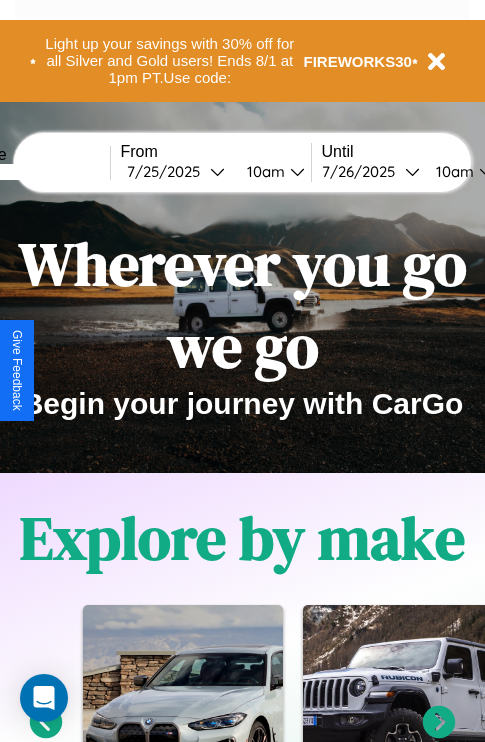 scroll, scrollTop: 308, scrollLeft: 0, axis: vertical 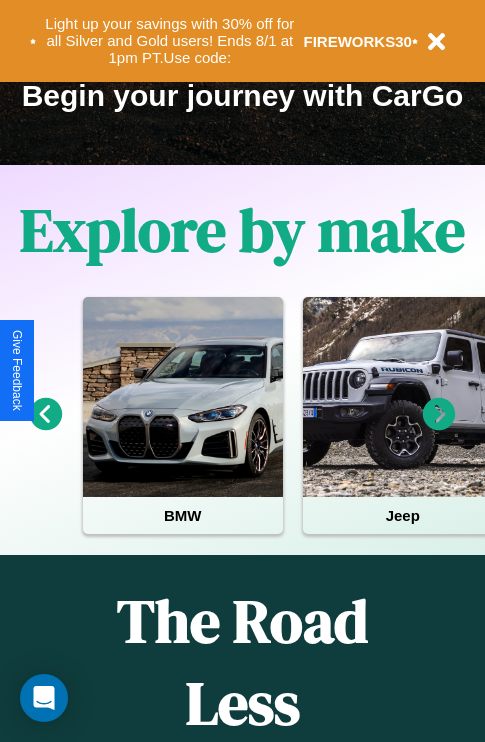 click 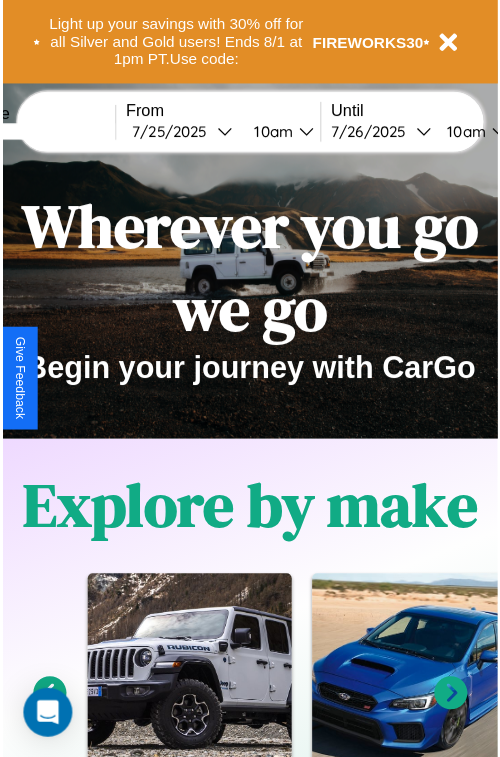 scroll, scrollTop: 0, scrollLeft: 0, axis: both 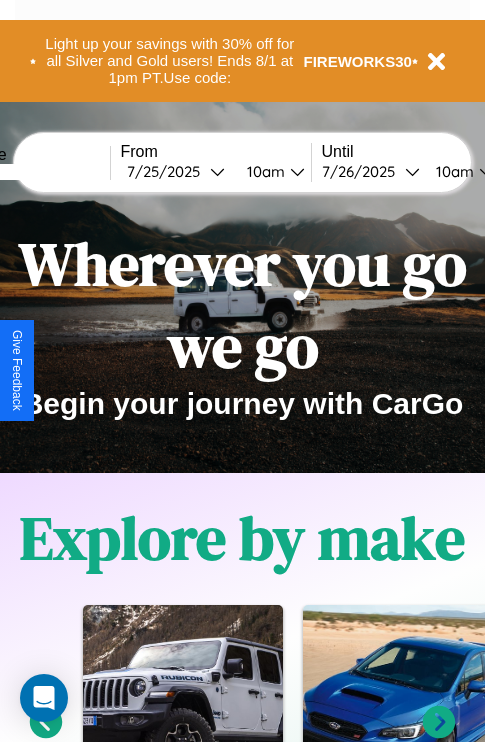 click at bounding box center (35, 172) 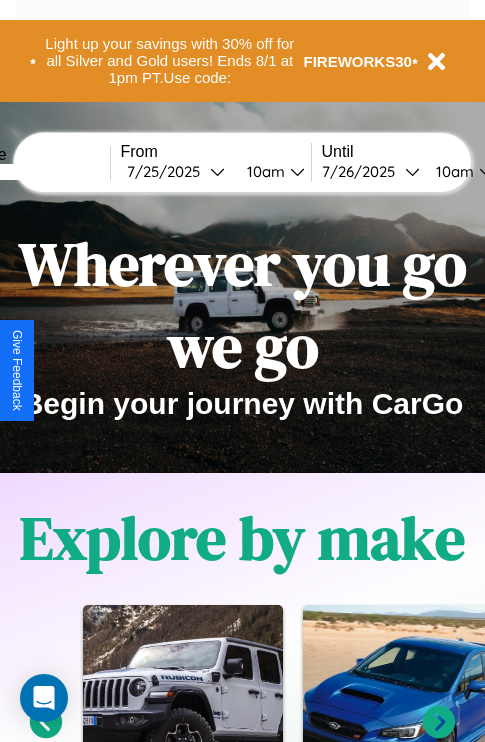 type on "******" 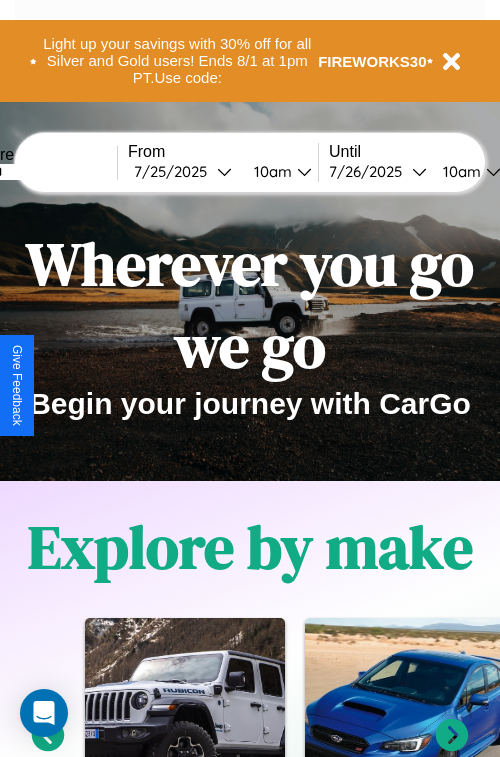 select on "*" 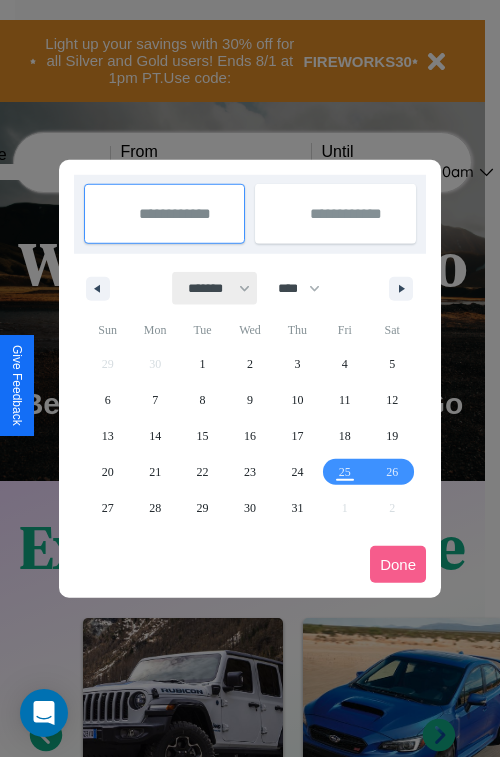 click on "******* ******** ***** ***** *** **** **** ****** ********* ******* ******** ********" at bounding box center [215, 288] 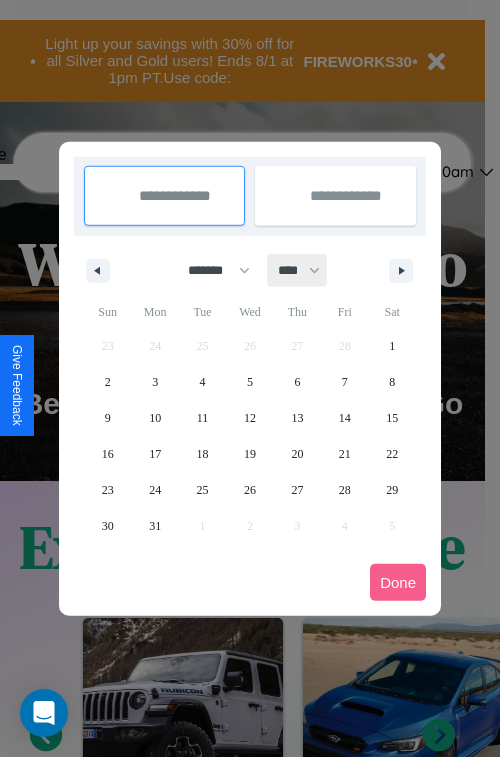 click on "**** **** **** **** **** **** **** **** **** **** **** **** **** **** **** **** **** **** **** **** **** **** **** **** **** **** **** **** **** **** **** **** **** **** **** **** **** **** **** **** **** **** **** **** **** **** **** **** **** **** **** **** **** **** **** **** **** **** **** **** **** **** **** **** **** **** **** **** **** **** **** **** **** **** **** **** **** **** **** **** **** **** **** **** **** **** **** **** **** **** **** **** **** **** **** **** **** **** **** **** **** **** **** **** **** **** **** **** **** **** **** **** **** **** **** **** **** **** **** **** ****" at bounding box center (298, 270) 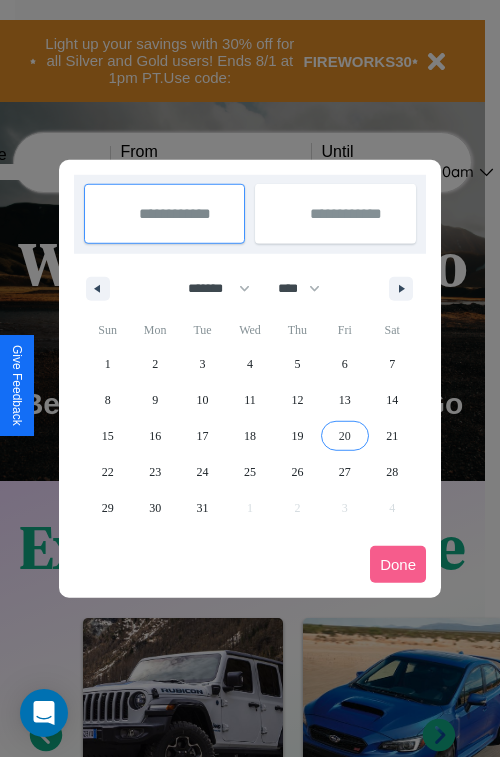 click on "20" at bounding box center [345, 436] 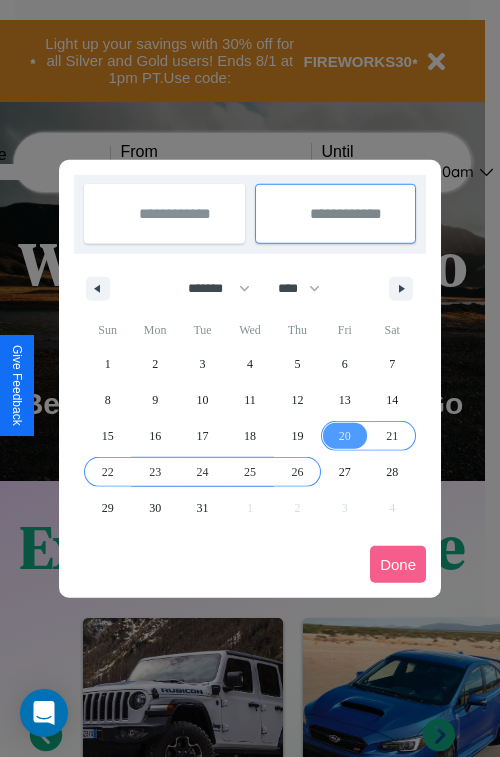 click on "26" at bounding box center [297, 472] 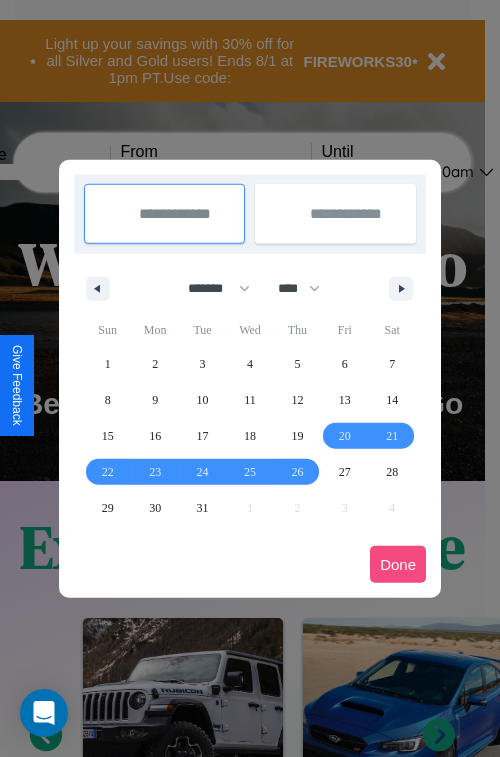 click on "Done" at bounding box center (398, 564) 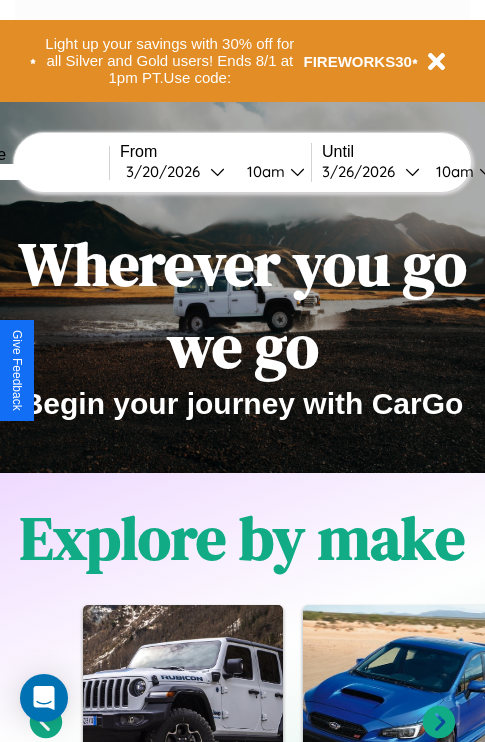 click on "10am" at bounding box center (263, 171) 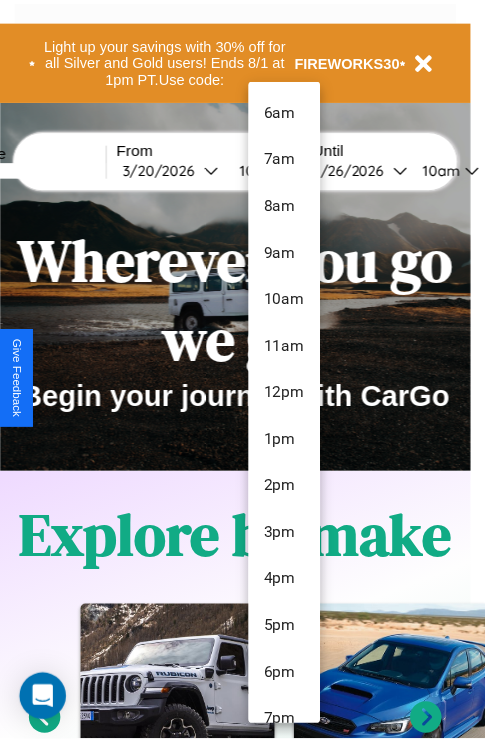 scroll, scrollTop: 67, scrollLeft: 0, axis: vertical 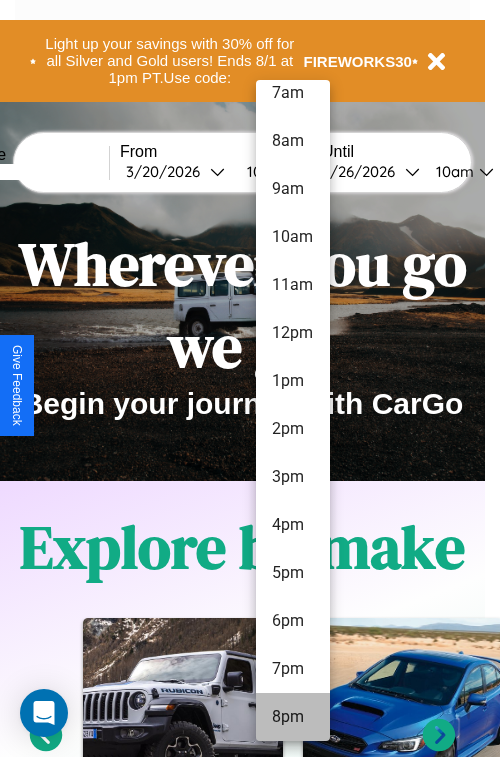 click on "8pm" at bounding box center [293, 717] 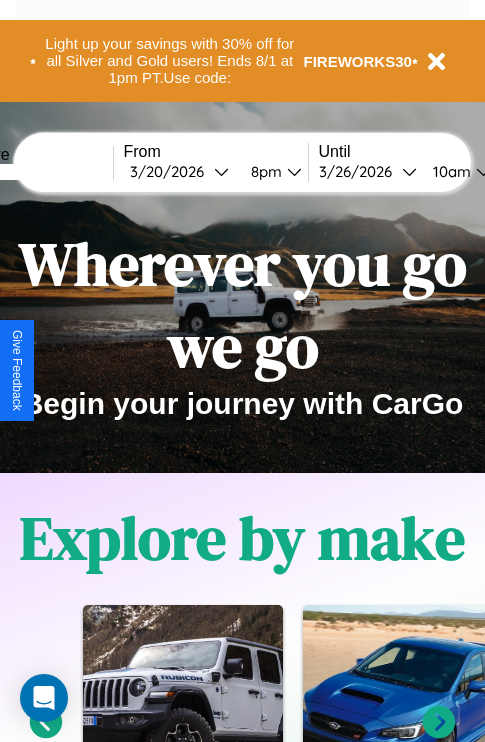 click on "10am" at bounding box center [449, 171] 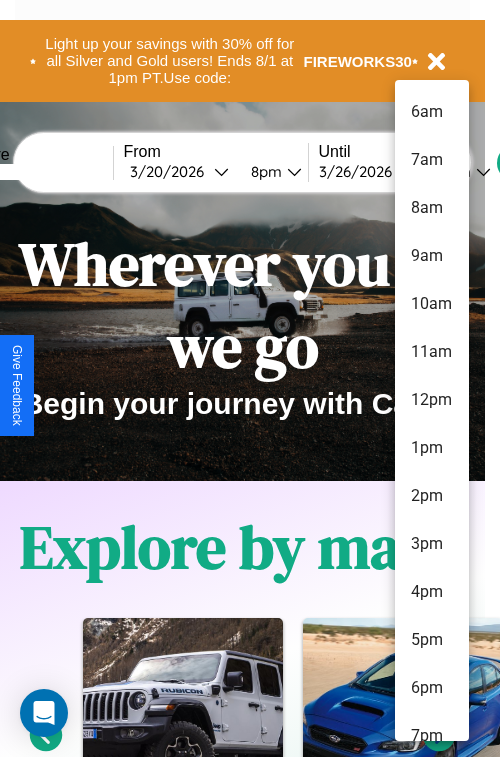 click on "8am" at bounding box center [432, 208] 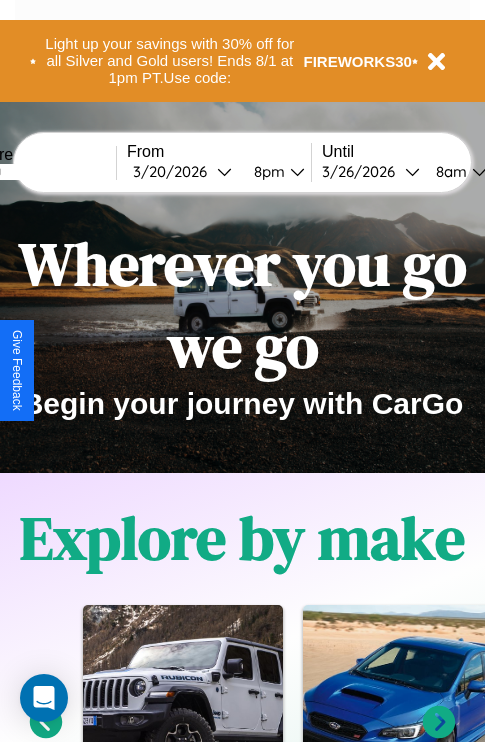 scroll, scrollTop: 0, scrollLeft: 70, axis: horizontal 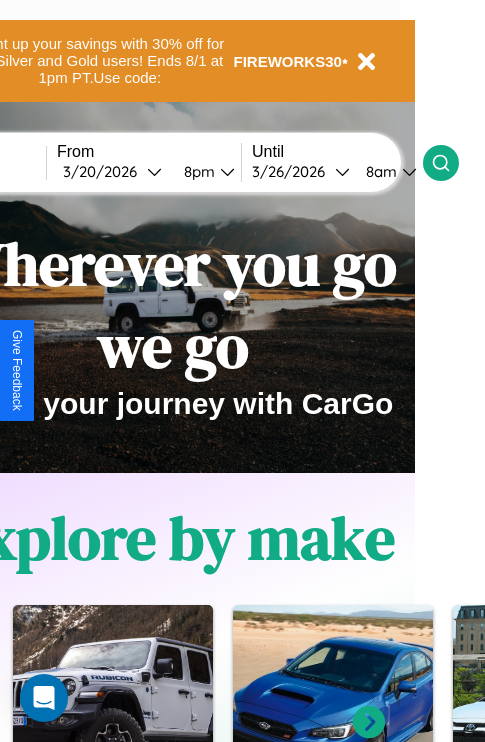 click 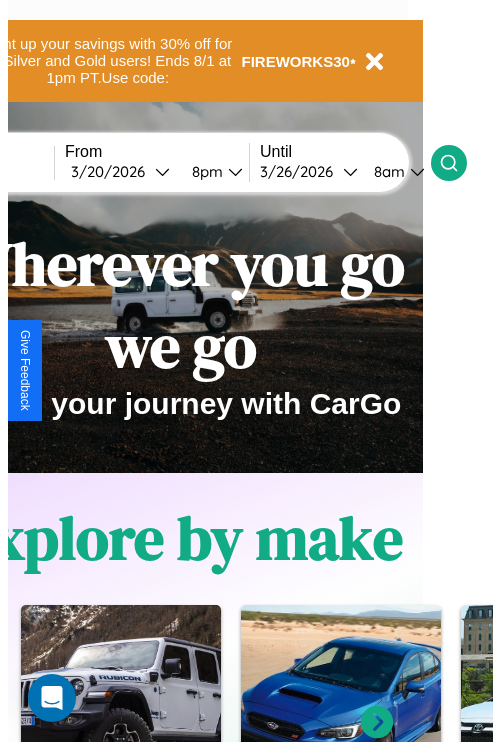 scroll, scrollTop: 0, scrollLeft: 0, axis: both 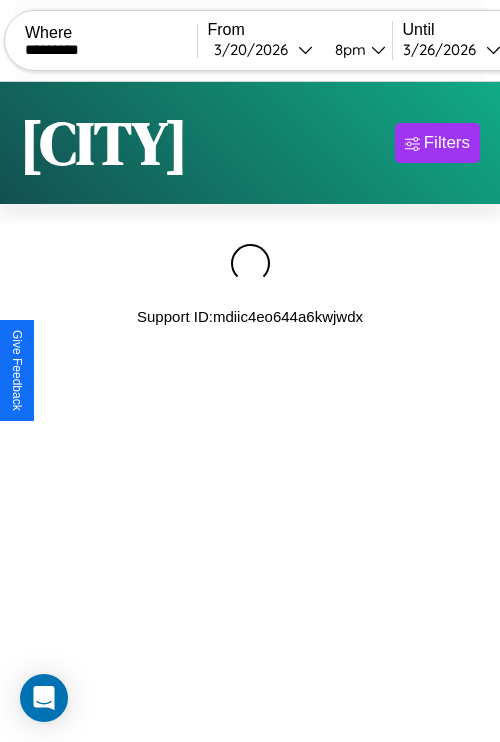 type on "*********" 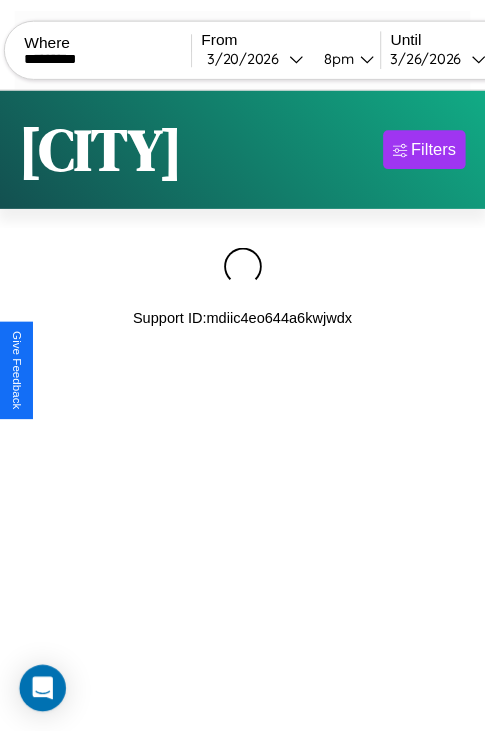 scroll, scrollTop: 0, scrollLeft: 162, axis: horizontal 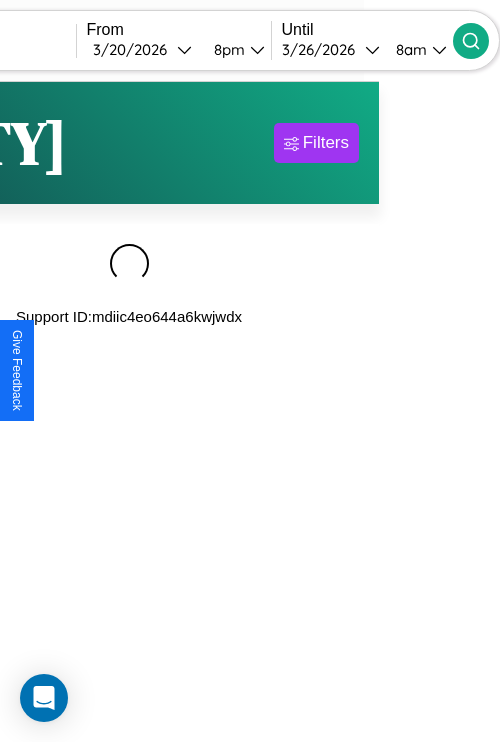 click 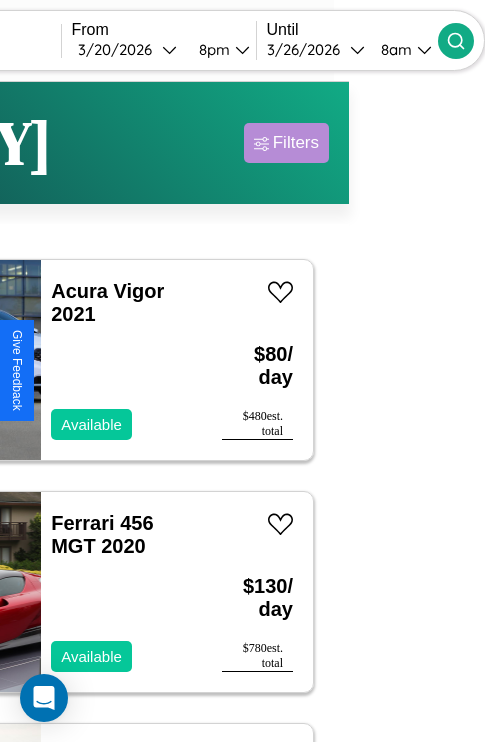 click on "Filters" at bounding box center (296, 143) 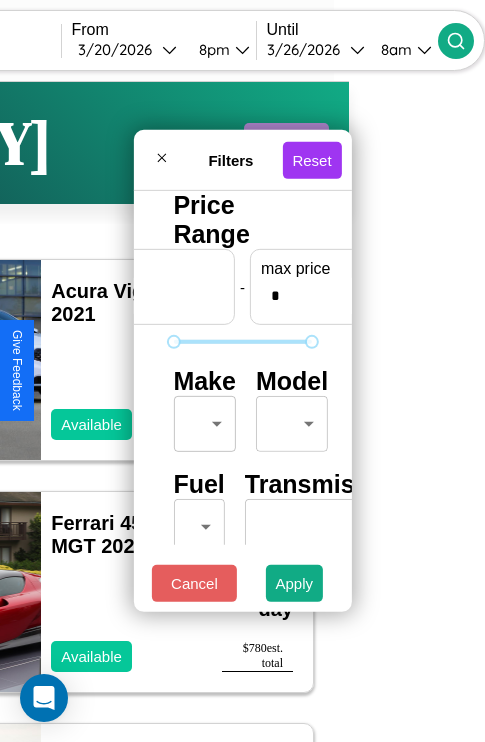 scroll, scrollTop: 0, scrollLeft: 124, axis: horizontal 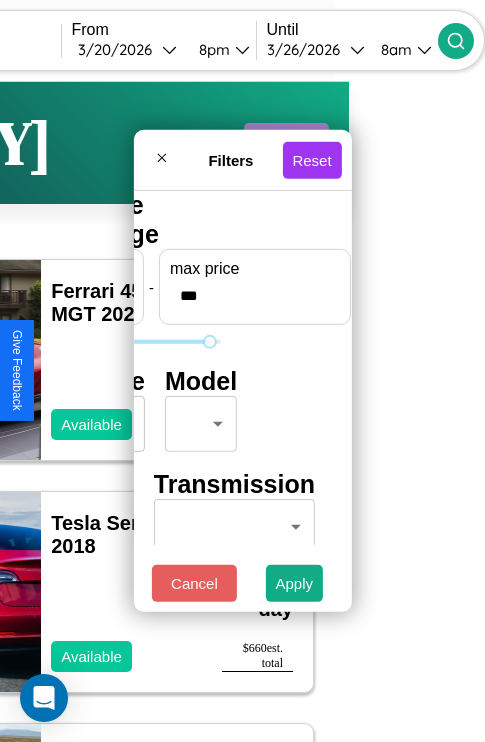 type on "***" 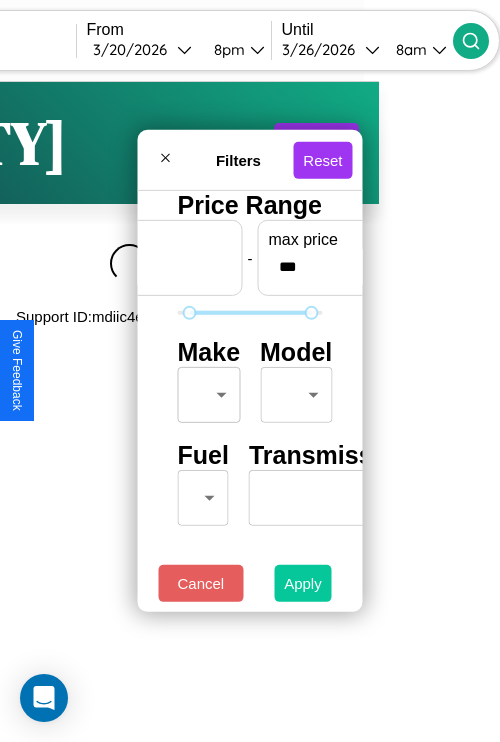 type on "**" 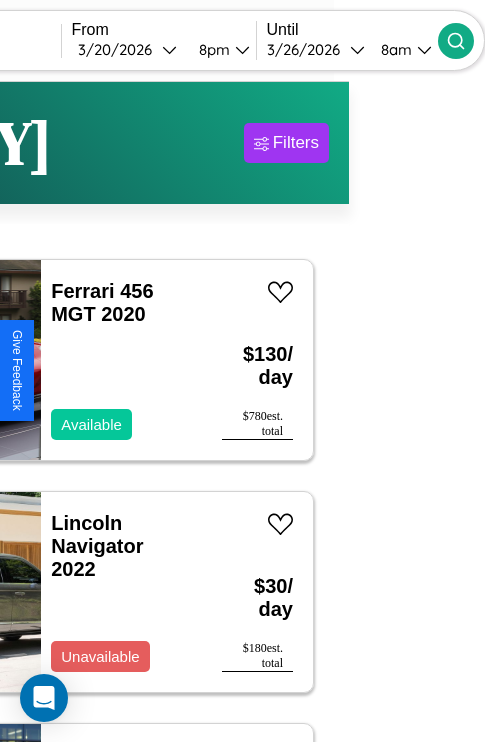 scroll, scrollTop: 67, scrollLeft: 73, axis: both 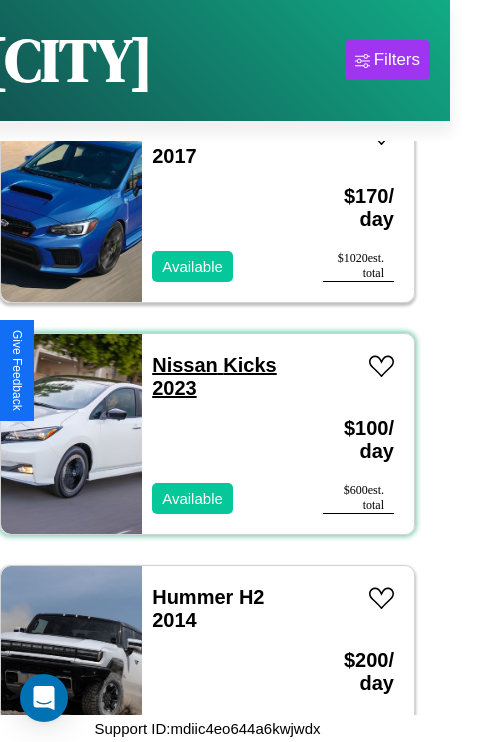 click on "Nissan   Kicks   2023" at bounding box center [214, 376] 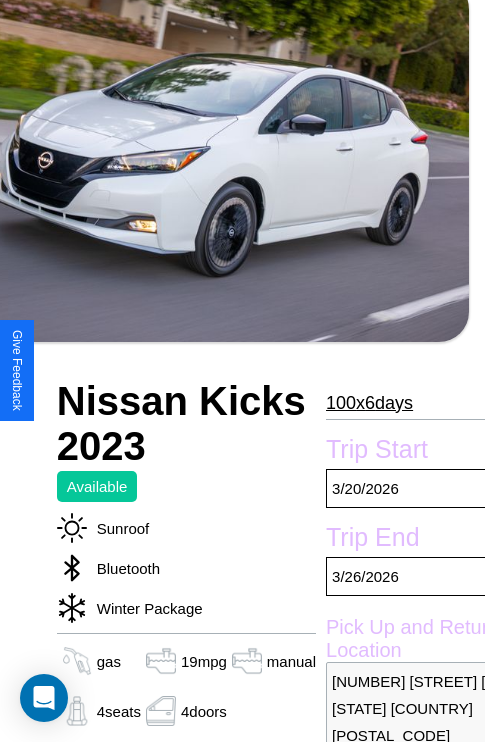 scroll, scrollTop: 426, scrollLeft: 68, axis: both 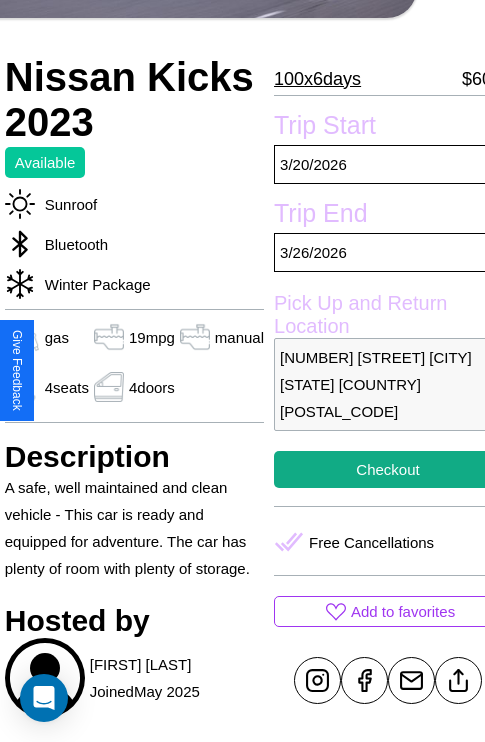 click on "[NUMBER] [STREET]  [CITY] [STATE] [COUNTRY] [POSTAL_CODE]" at bounding box center (388, 384) 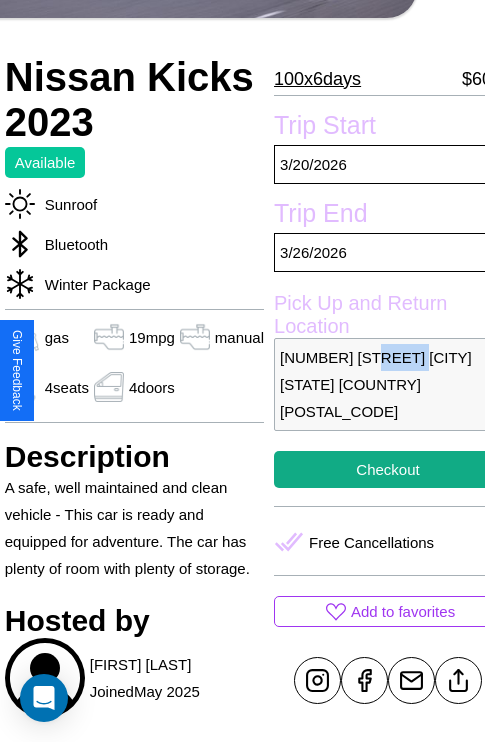 click on "2780 Market Street  Melbourne Victoria Australia 13637" at bounding box center (388, 384) 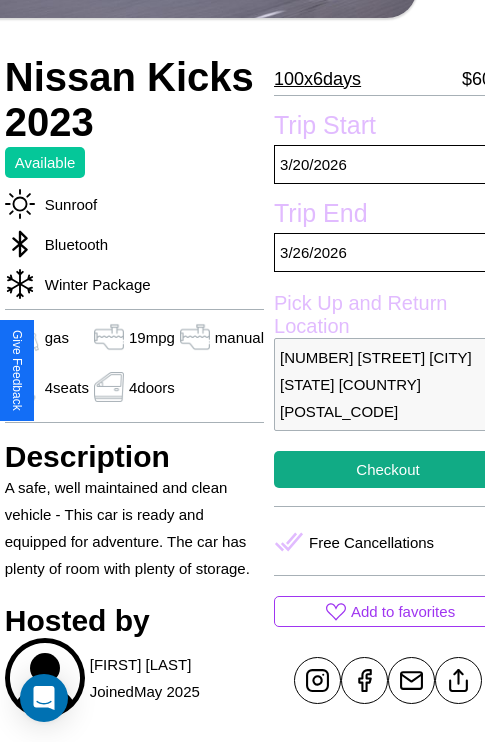 click on "2780 Market Street  Melbourne Victoria Australia 13637" at bounding box center (388, 384) 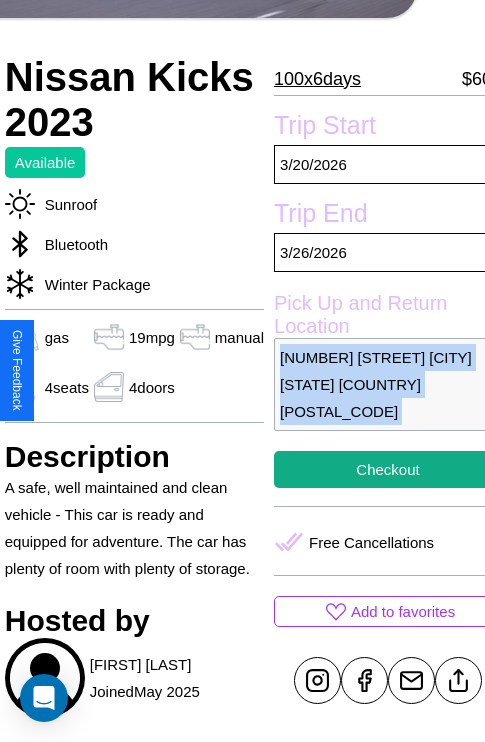 click on "2780 Market Street  Melbourne Victoria Australia 13637" at bounding box center [388, 384] 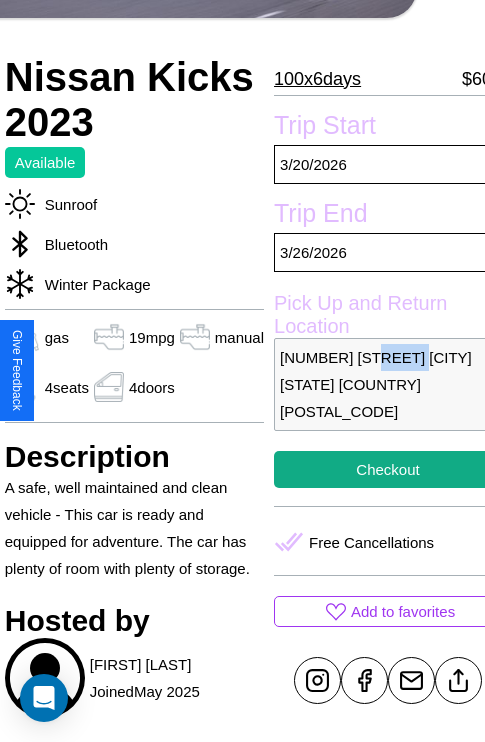 click on "2780 Market Street  Melbourne Victoria Australia 13637" at bounding box center [388, 384] 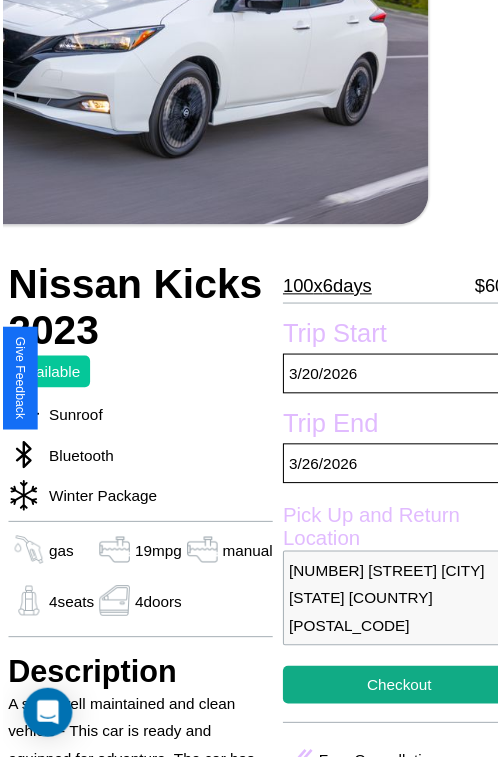 scroll, scrollTop: 220, scrollLeft: 68, axis: both 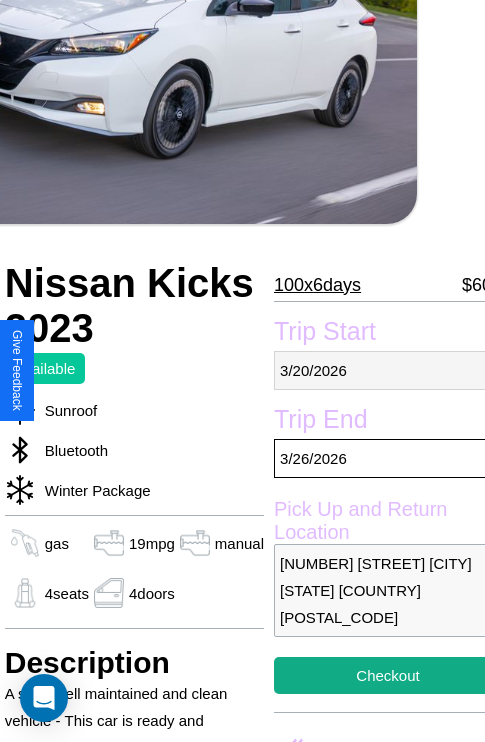 click on "3 / 20 / 2026" at bounding box center (388, 370) 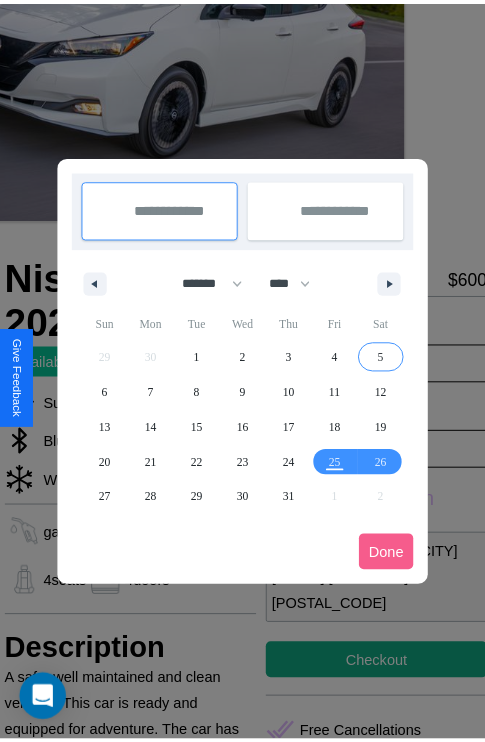 scroll, scrollTop: 0, scrollLeft: 68, axis: horizontal 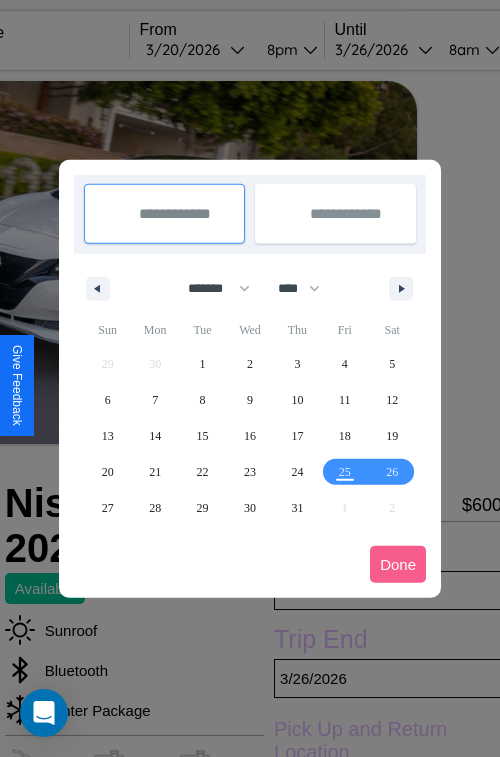 click at bounding box center [250, 378] 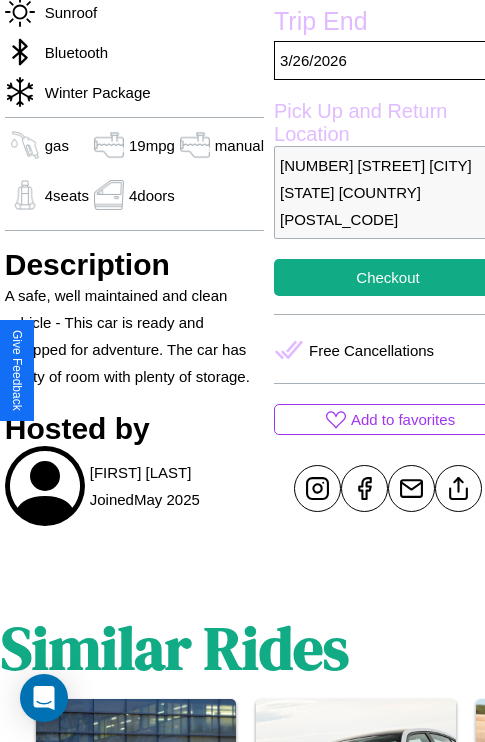 scroll, scrollTop: 709, scrollLeft: 68, axis: both 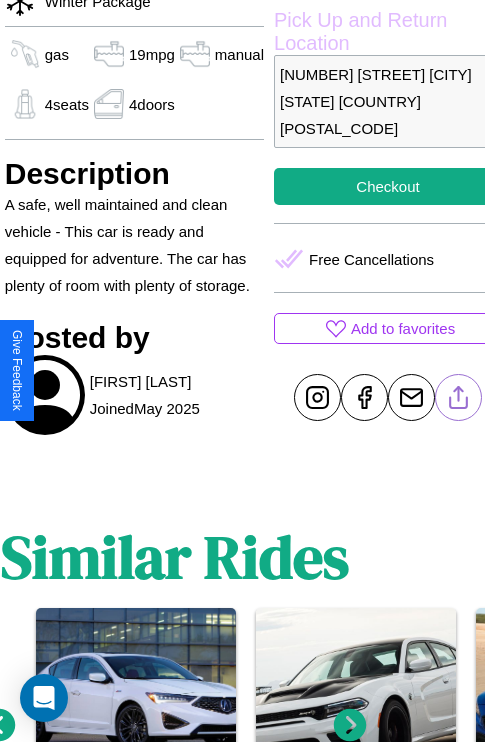 click 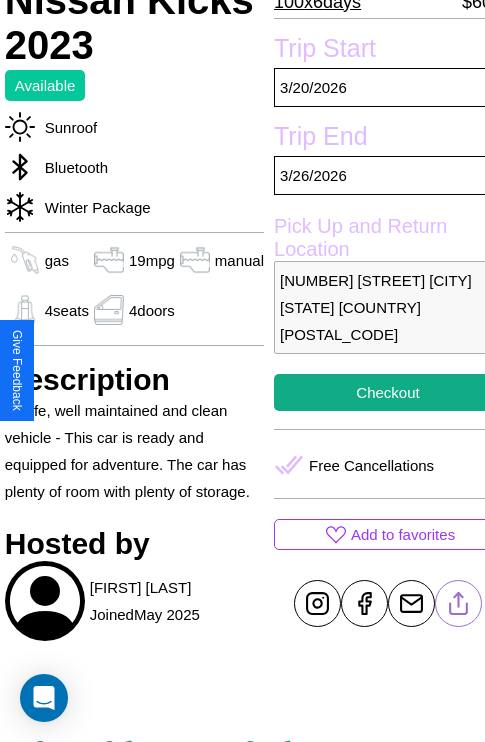 scroll, scrollTop: 498, scrollLeft: 68, axis: both 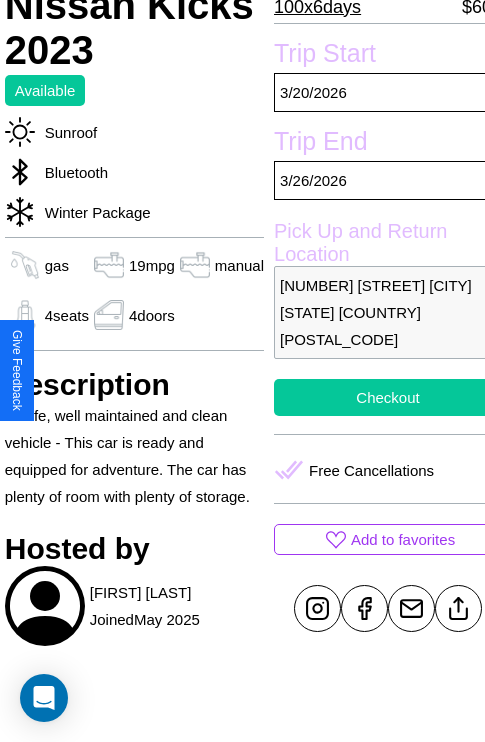 click on "Checkout" at bounding box center (388, 397) 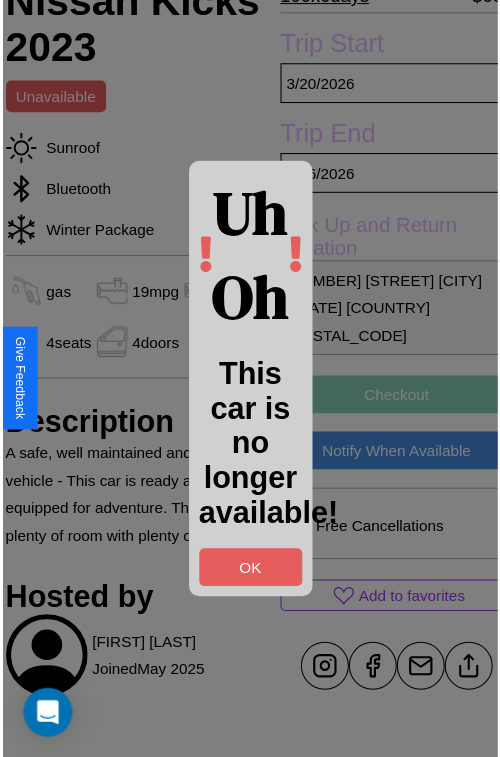 scroll, scrollTop: 500, scrollLeft: 68, axis: both 